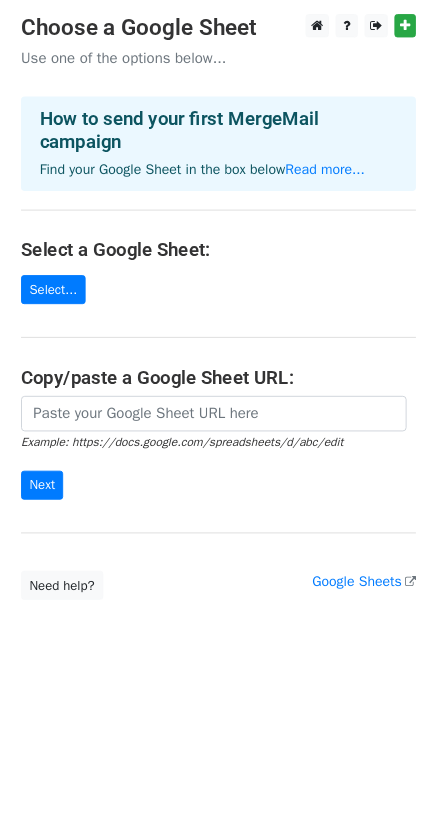 scroll, scrollTop: 0, scrollLeft: 0, axis: both 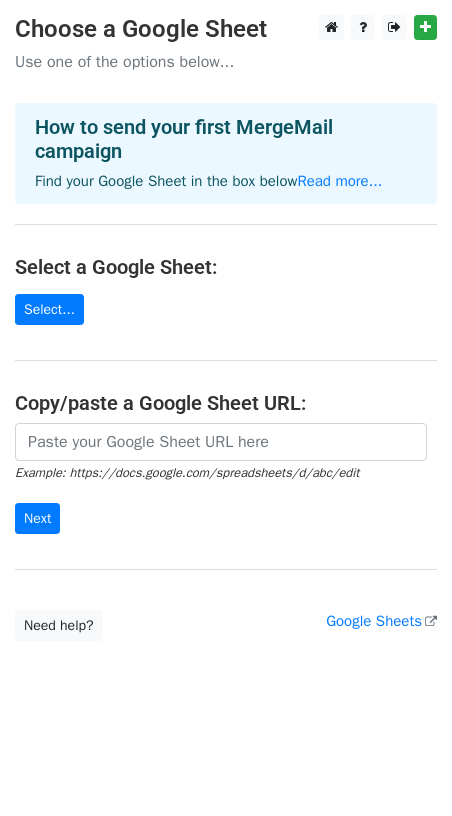 click on "Choose a Google Sheet
Use one of the options below...
How to send your first MergeMail campaign
Find your Google Sheet in the box below  Read more...
Select a Google Sheet:
Select...
Copy/paste a Google Sheet URL:
Example:
https://docs.google.com/spreadsheets/d/abc/edit
Next
Google Sheets
Need help?
Help
×
Why do I need to copy/paste a Google Sheet URL?
Normally, MergeMail would show you a list of your Google Sheets to choose from, but because you didn't allow MergeMail access to your Google Drive, it cannot show you a list of your Google Sheets. You can read more about permissions in our  support pages .
If you'd like to see a list of your Google Sheets, you'll need to  sign out of MergeMail  and then sign back in and allow access to your Google Drive.
Are your recipients in a CSV or Excel file?
Import your CSV or Excel file into a Google Sheet  then try again.
Read our" at bounding box center (226, 328) 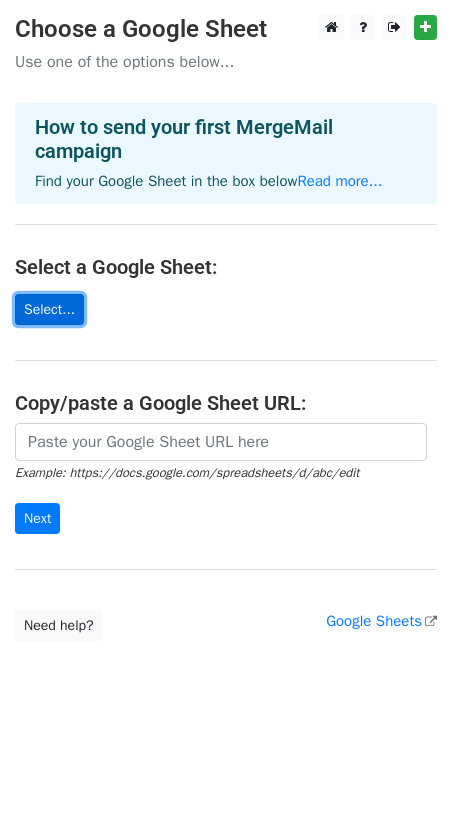 click on "Select..." at bounding box center [49, 309] 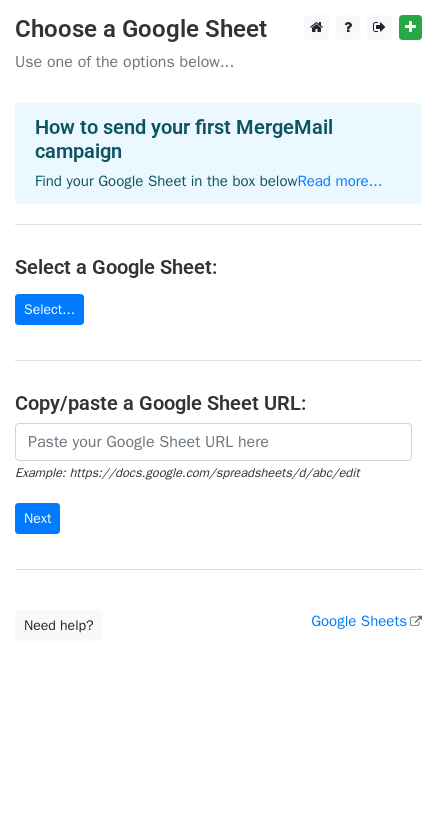 click on "Choose a Google Sheet
Use one of the options below...
How to send your first MergeMail campaign
Find your Google Sheet in the box below  Read more...
Select a Google Sheet:
Select...
Copy/paste a Google Sheet URL:
Example:
https://docs.google.com/spreadsheets/d/abc/edit
Next
Google Sheets
Need help?
Help
×
Why do I need to copy/paste a Google Sheet URL?
Normally, MergeMail would show you a list of your Google Sheets to choose from, but because you didn't allow MergeMail access to your Google Drive, it cannot show you a list of your Google Sheets. You can read more about permissions in our  support pages .
If you'd like to see a list of your Google Sheets, you'll need to  sign out of MergeMail  and then sign back in and allow access to your Google Drive.
Are your recipients in a CSV or Excel file?
Import your CSV or Excel file into a Google Sheet  then try again.
Read our" at bounding box center [218, 328] 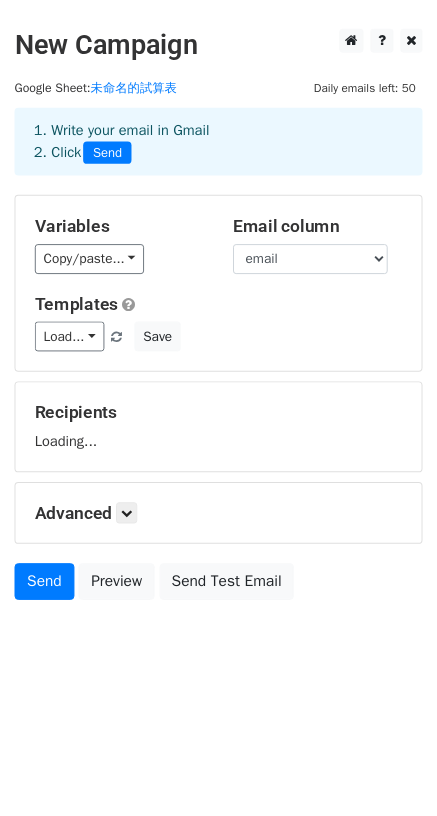 scroll, scrollTop: 0, scrollLeft: 0, axis: both 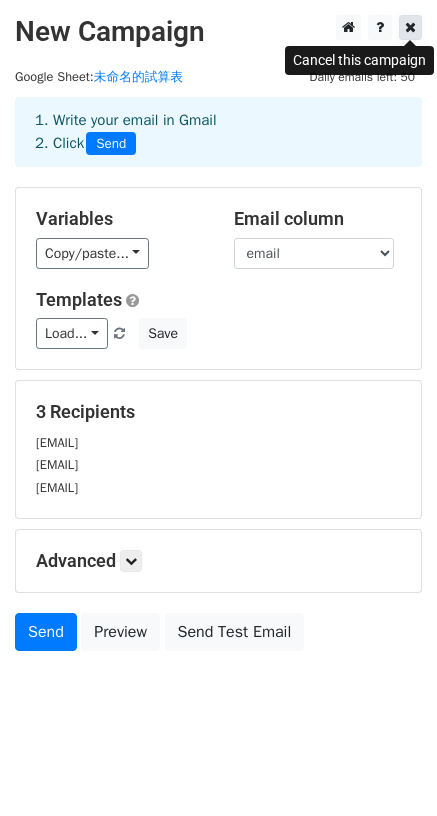 click at bounding box center [410, 27] 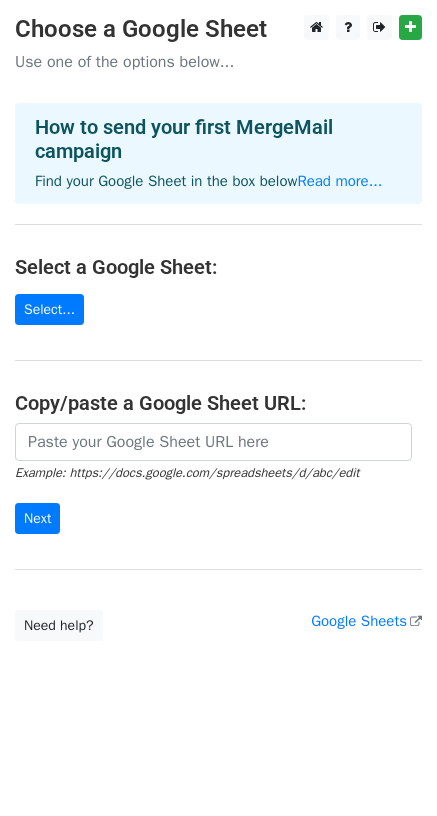scroll, scrollTop: 0, scrollLeft: 0, axis: both 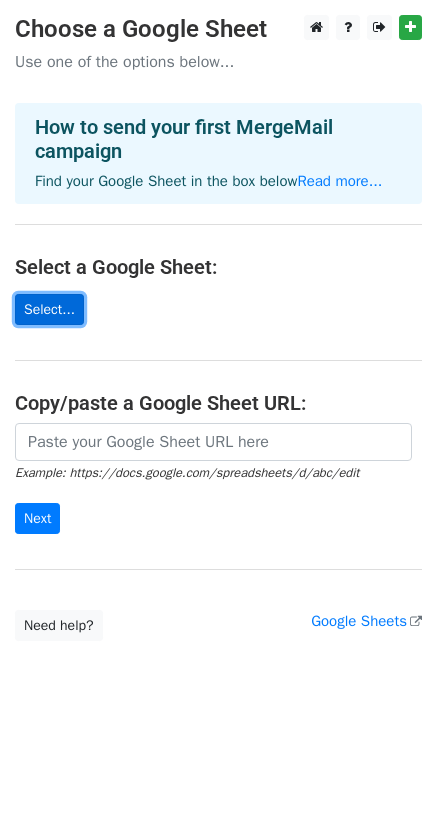click on "Select..." at bounding box center [49, 309] 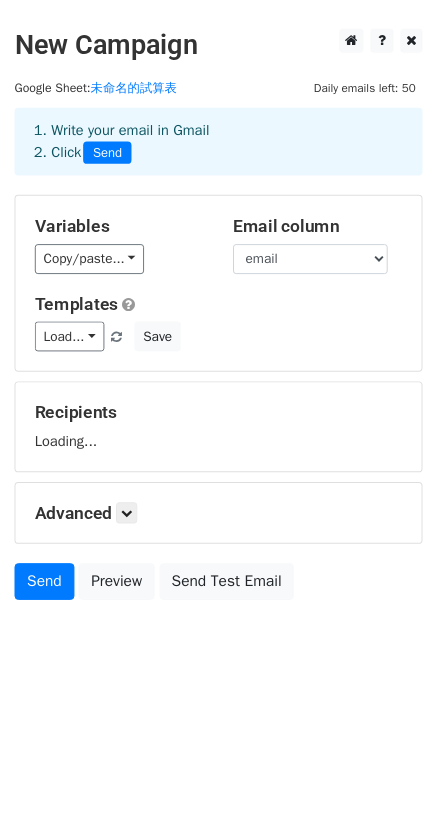 scroll, scrollTop: 0, scrollLeft: 0, axis: both 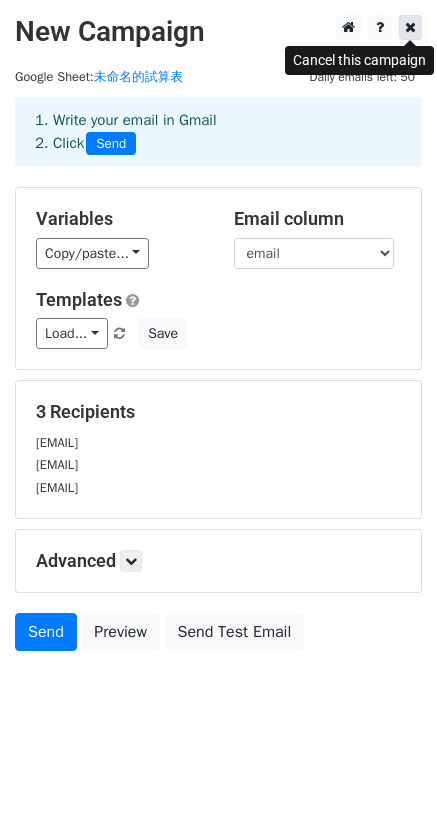 click at bounding box center [410, 27] 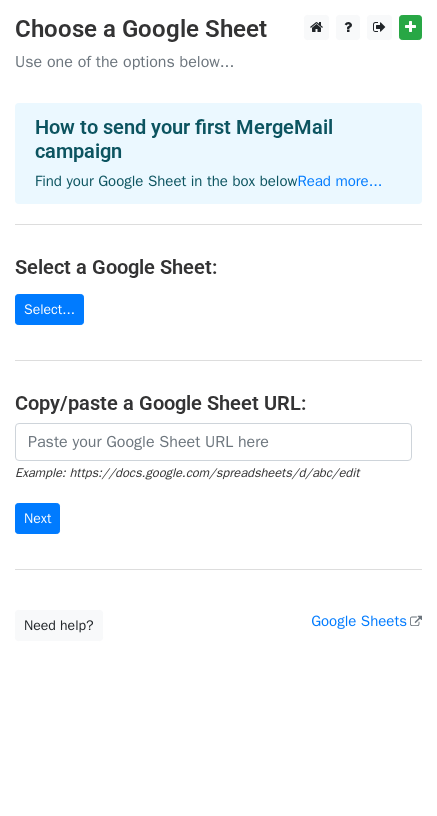 scroll, scrollTop: 0, scrollLeft: 0, axis: both 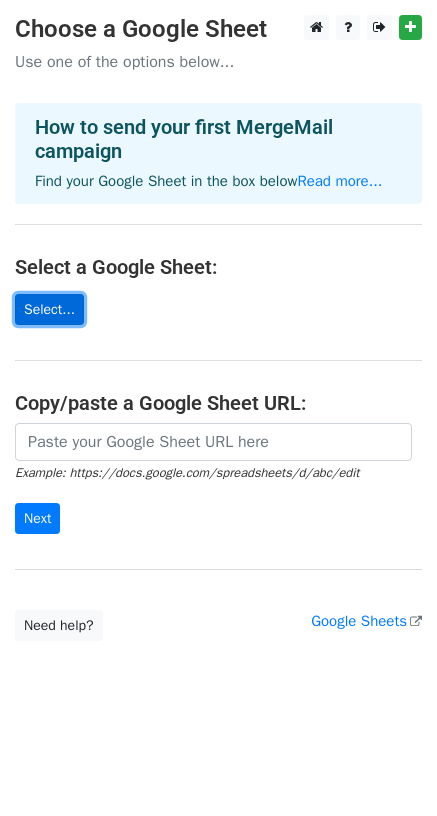 click on "Select..." at bounding box center [49, 309] 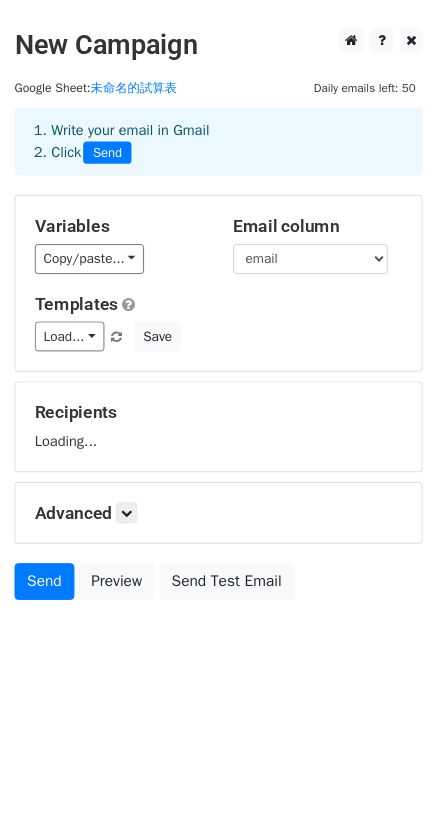 scroll, scrollTop: 0, scrollLeft: 0, axis: both 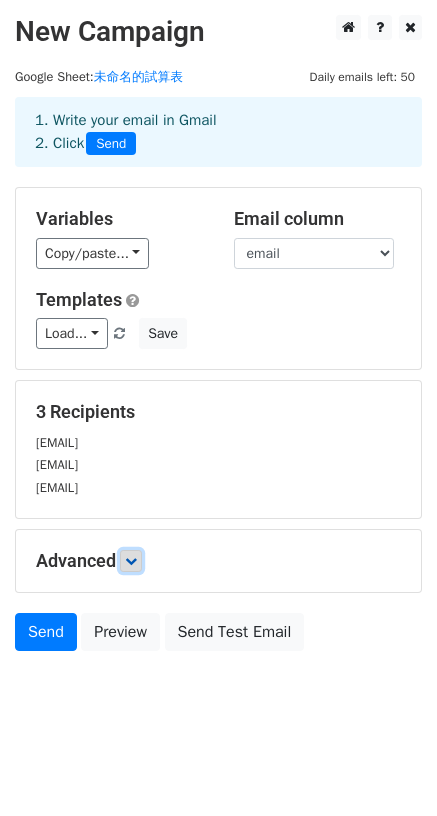 click at bounding box center [131, 561] 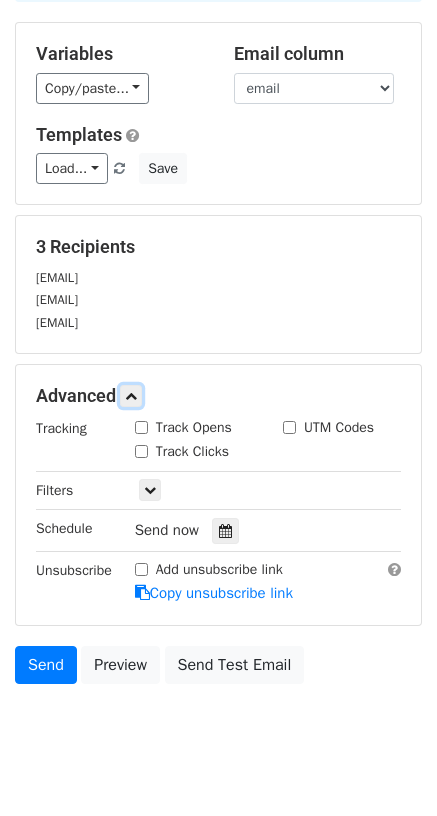 scroll, scrollTop: 200, scrollLeft: 0, axis: vertical 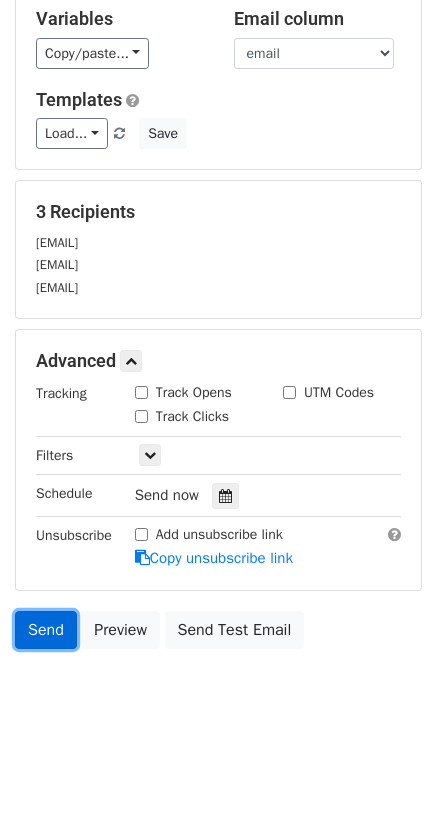 click on "Send" at bounding box center [46, 630] 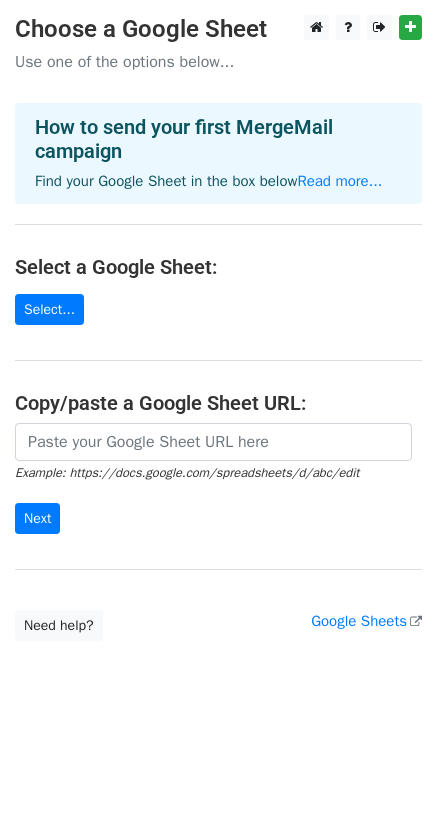scroll, scrollTop: 0, scrollLeft: 0, axis: both 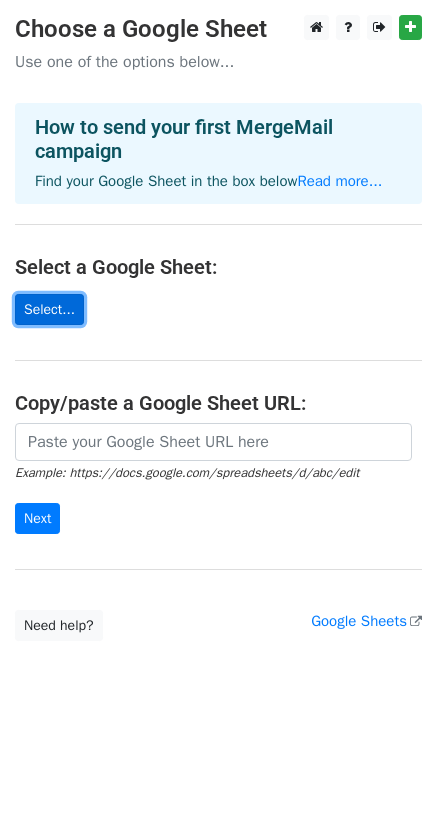 click on "Select..." at bounding box center [49, 309] 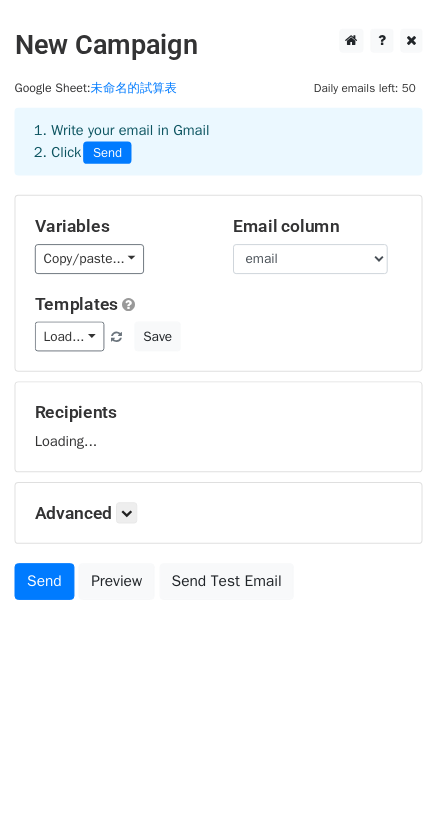 scroll, scrollTop: 0, scrollLeft: 0, axis: both 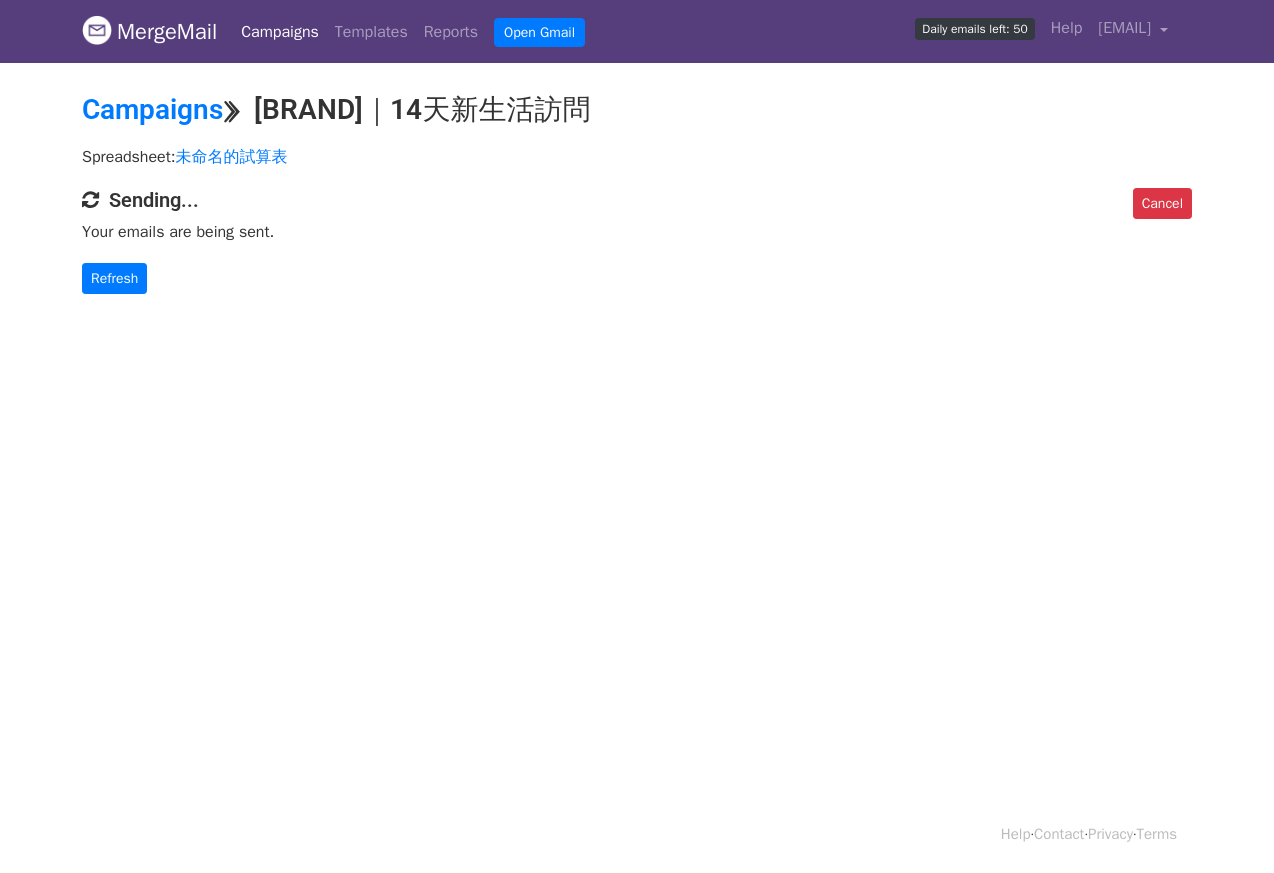 click on "MergeMail
Campaigns
Templates
Reports
Open Gmail
Daily emails left: 50
Help
[EMAIL]
Account
Unsubscribes
Integrations
Notification Settings
Sign out
New Features
You're all caught up!
Scheduled Campaigns
Schedule your emails to be sent later.
Read more
Account Reports
View reports across all of your campaigns to find highly-engaged recipients and to see which templates and campaigns have the most clicks and opens.
Read more
View my reports
Template Editor
Create beautiful emails using our powerful template editor.
Read more
View my templates
Campaigns
⟫
[BRAND]｜14天新生活訪問
Spreadsheet:
未命名的試算表
Cancel
Sending...
Your emails are being sent.
Refresh
Help
·
Contact
·
Privacy" at bounding box center (637, 187) 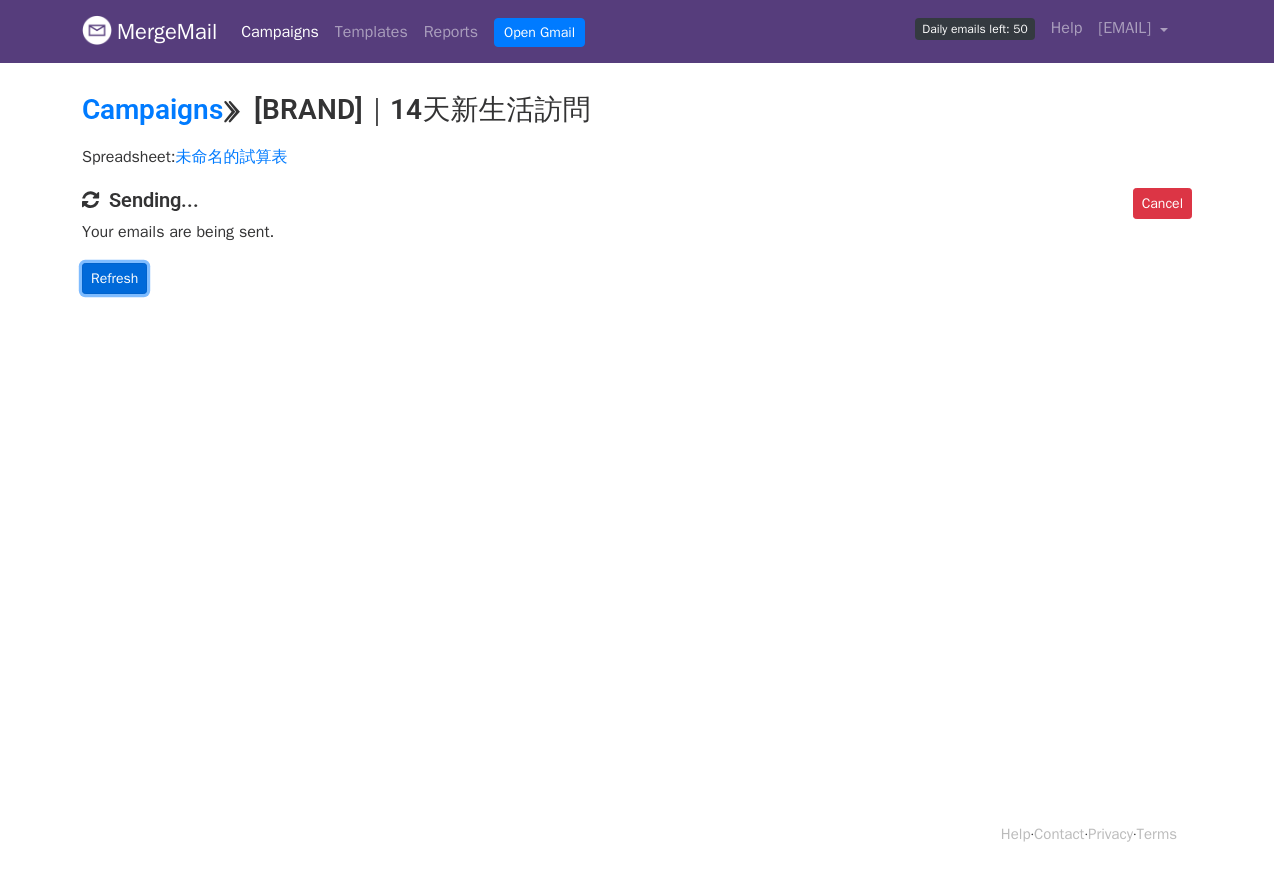 click on "Refresh" at bounding box center (114, 278) 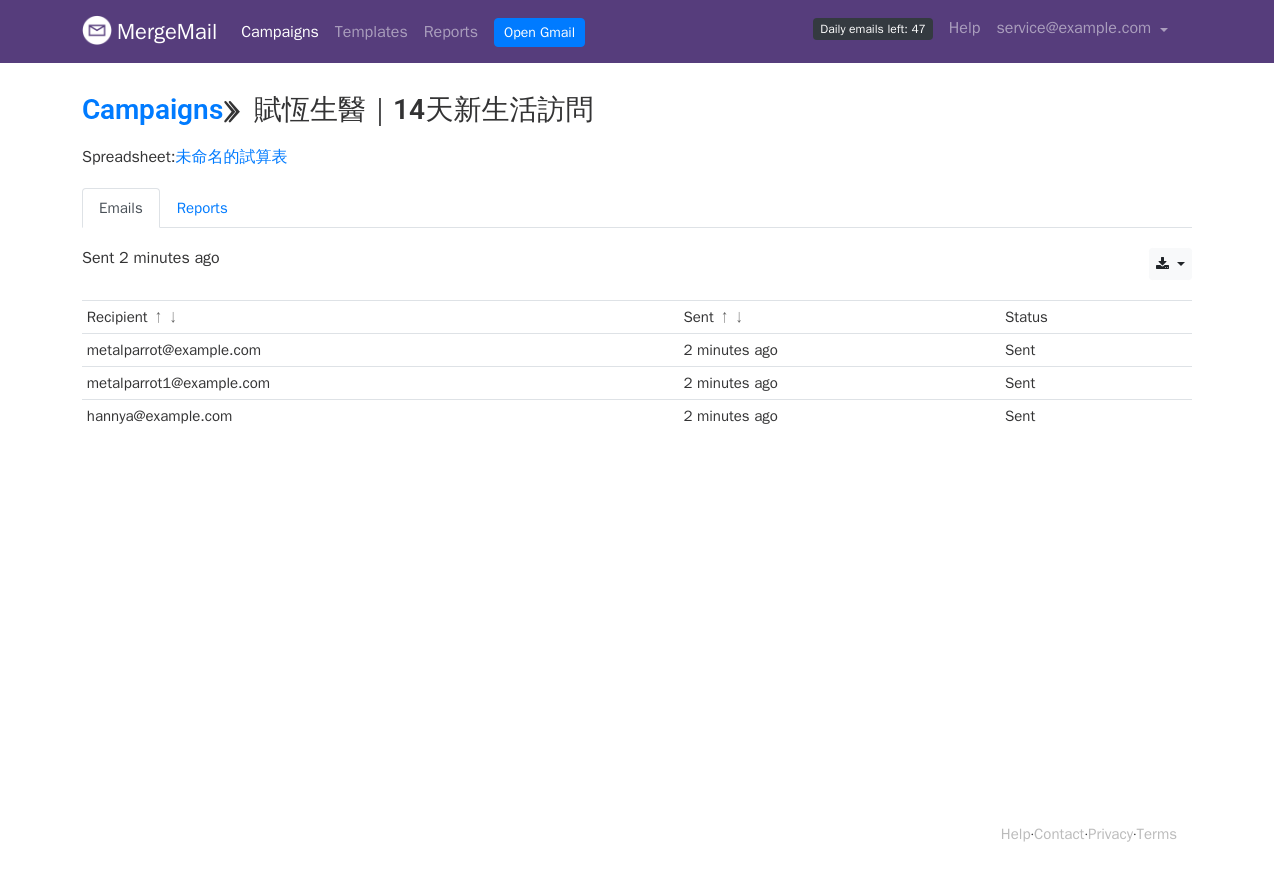 scroll, scrollTop: 0, scrollLeft: 0, axis: both 